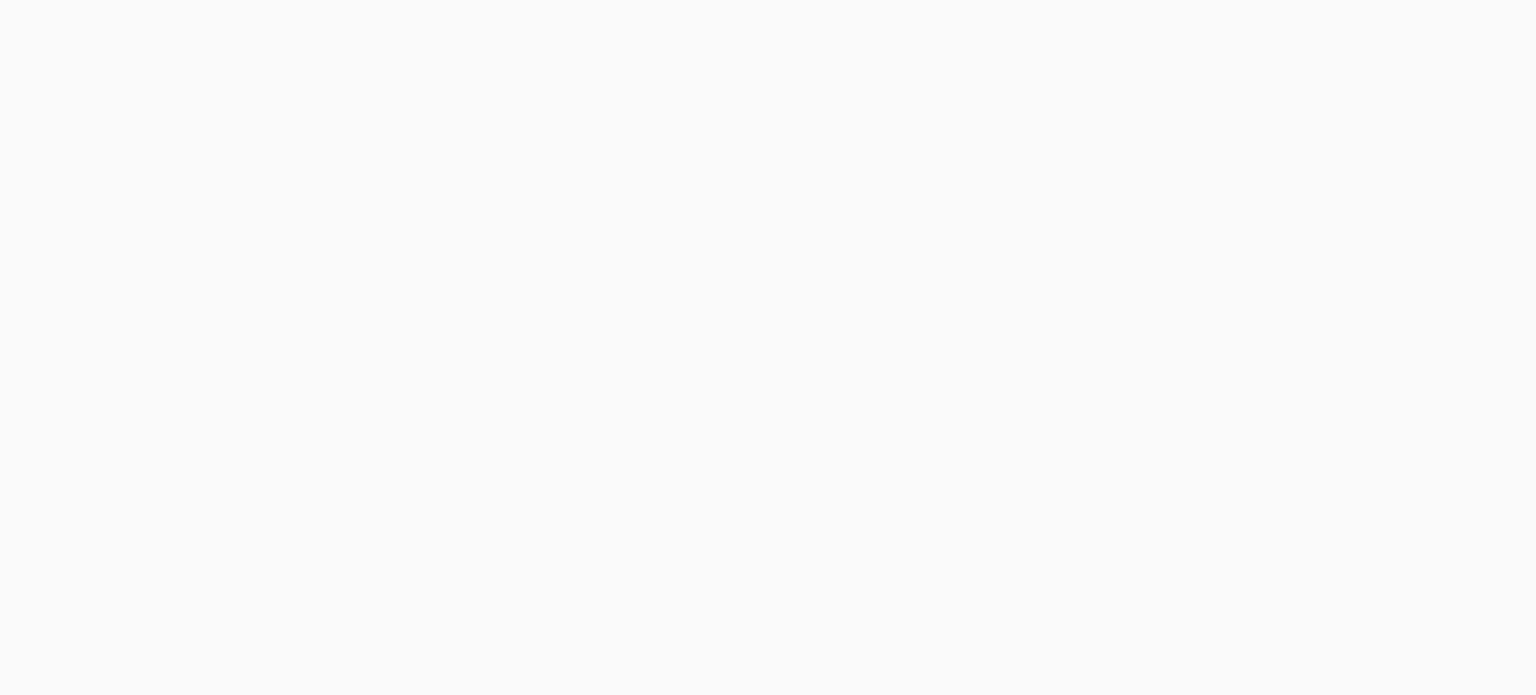 scroll, scrollTop: 0, scrollLeft: 0, axis: both 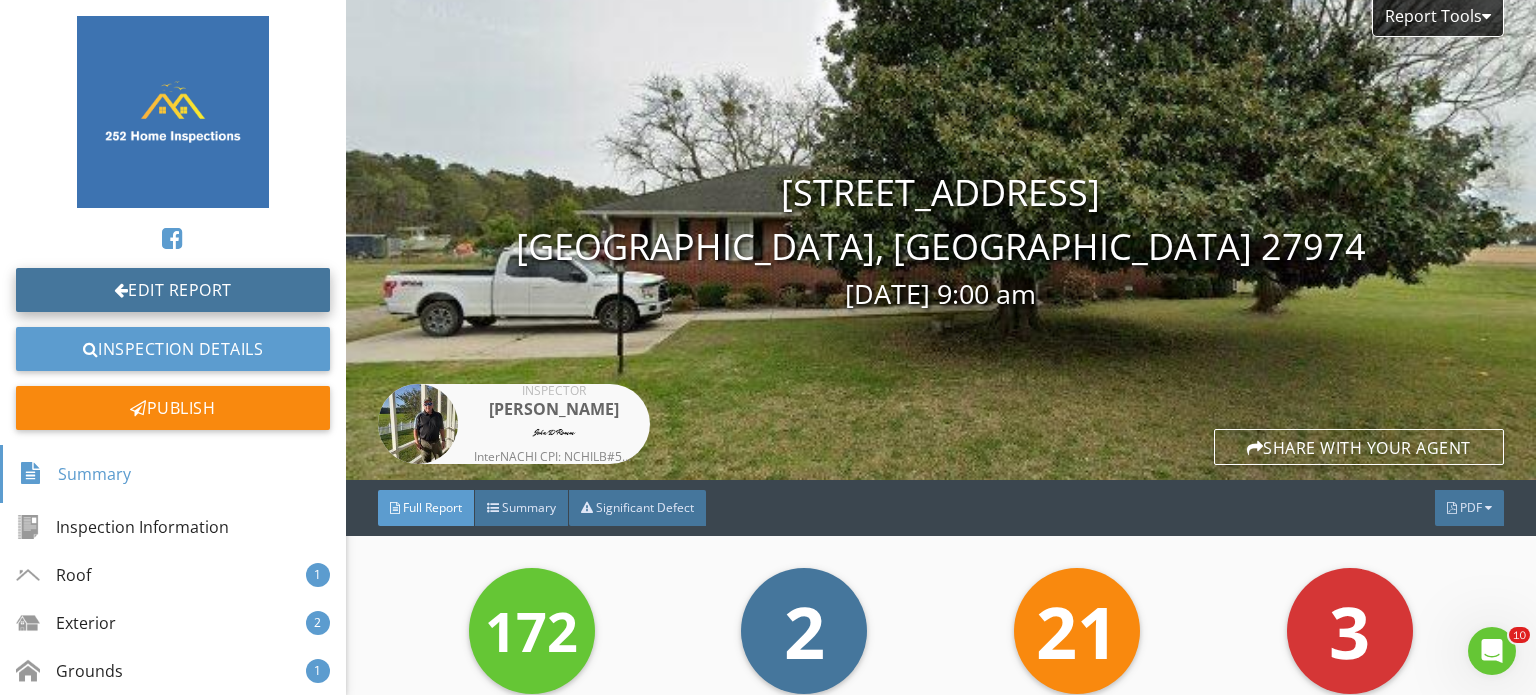 click on "Edit Report" at bounding box center (173, 290) 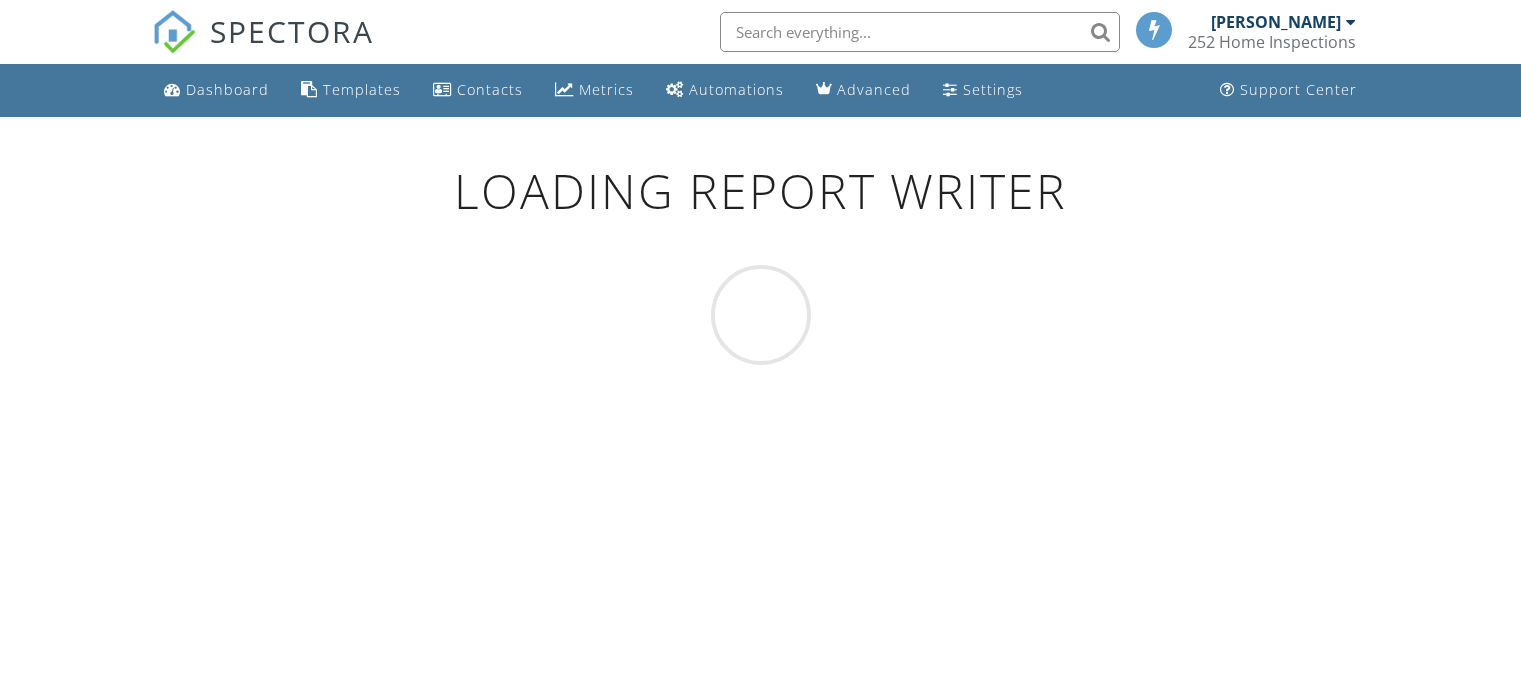 scroll, scrollTop: 0, scrollLeft: 0, axis: both 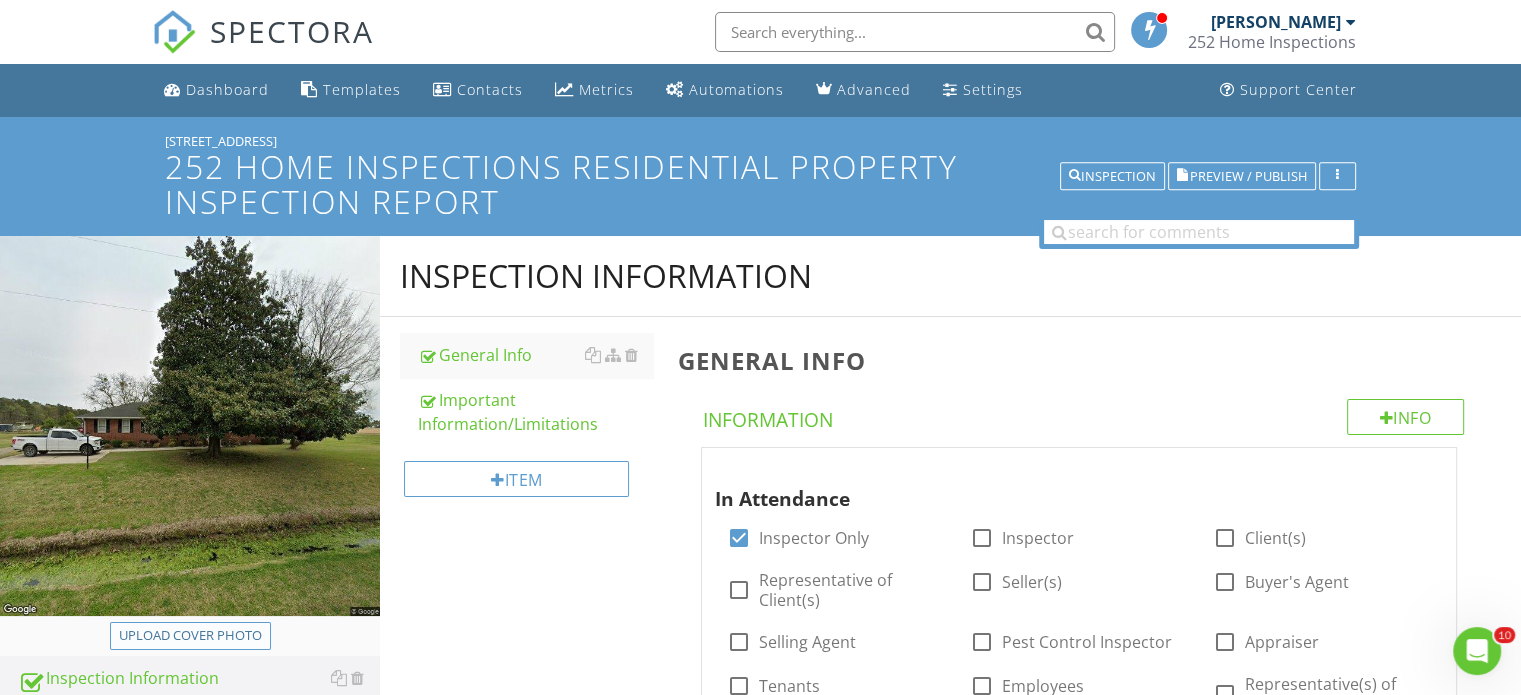 click on "Upload cover photo" at bounding box center (190, 636) 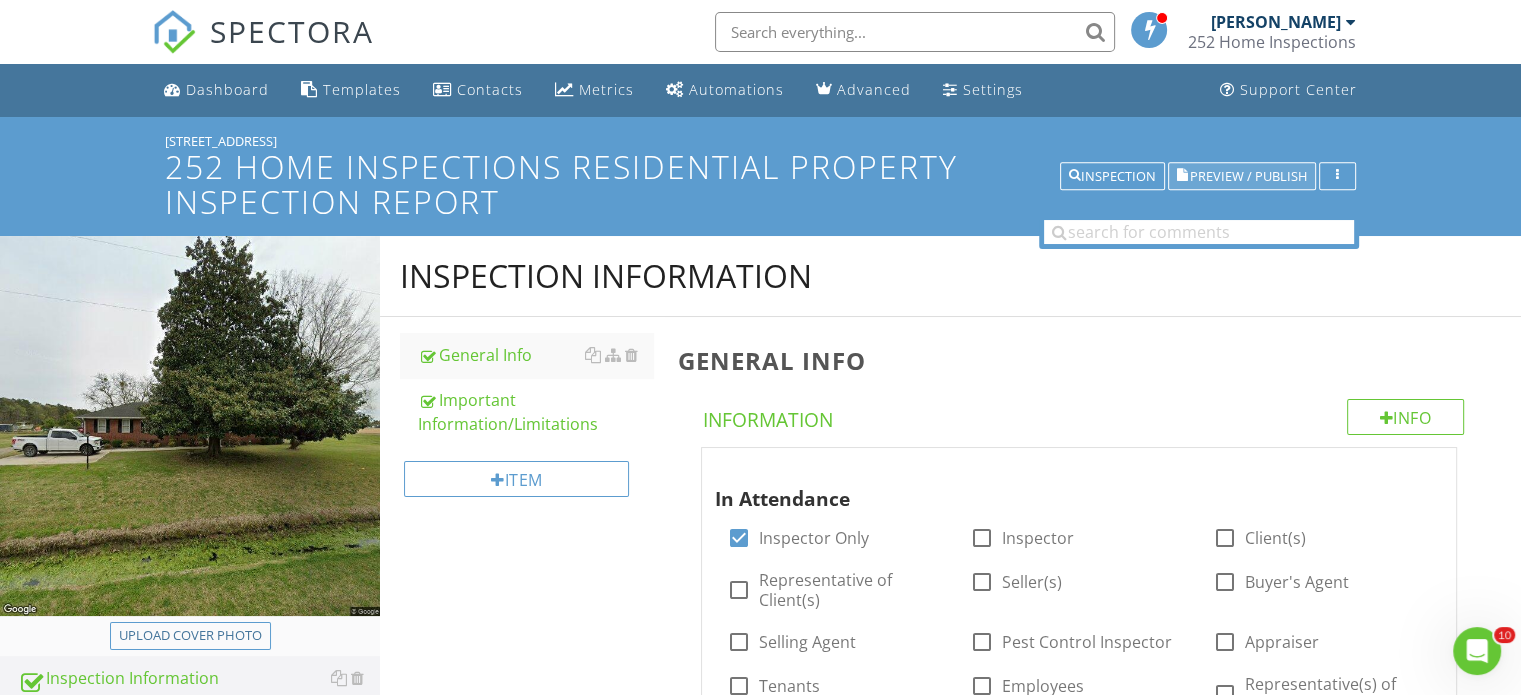 click on "Preview / Publish" at bounding box center [1248, 176] 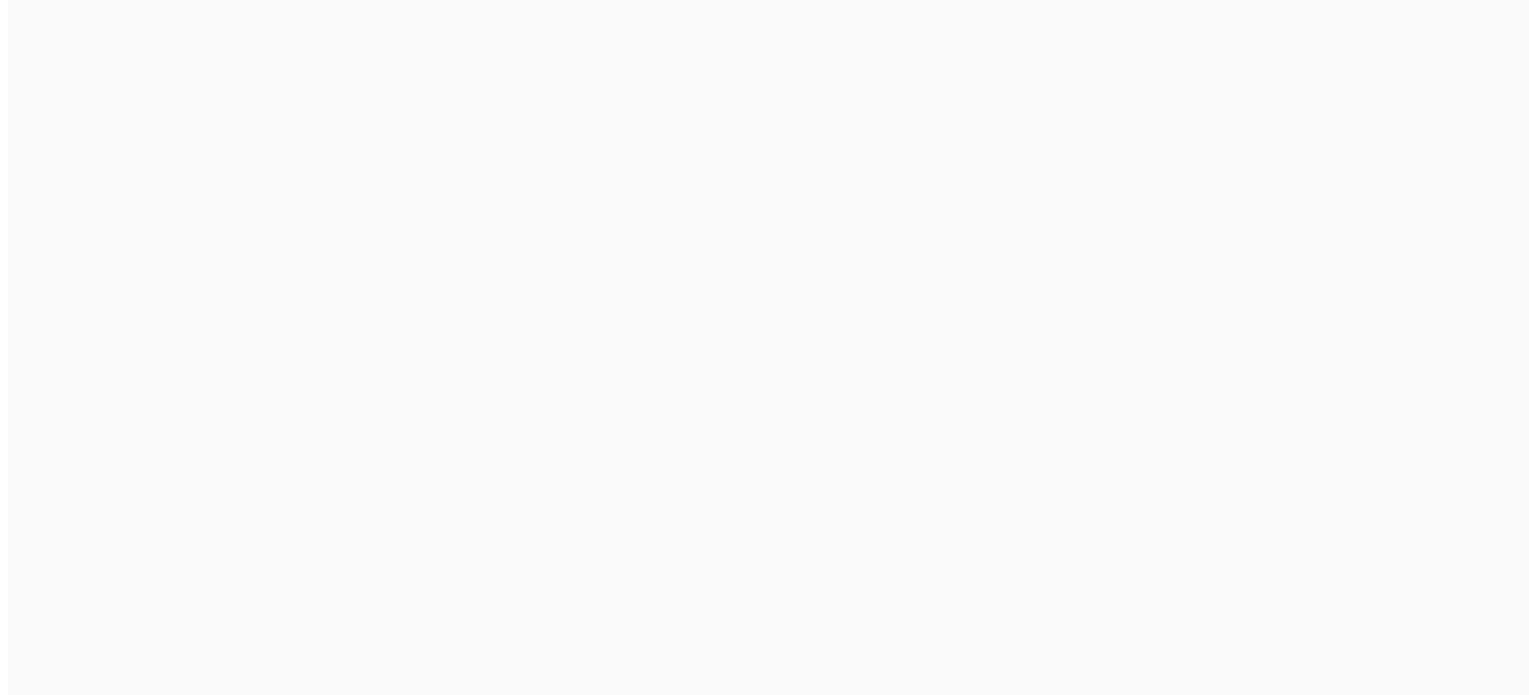 scroll, scrollTop: 0, scrollLeft: 0, axis: both 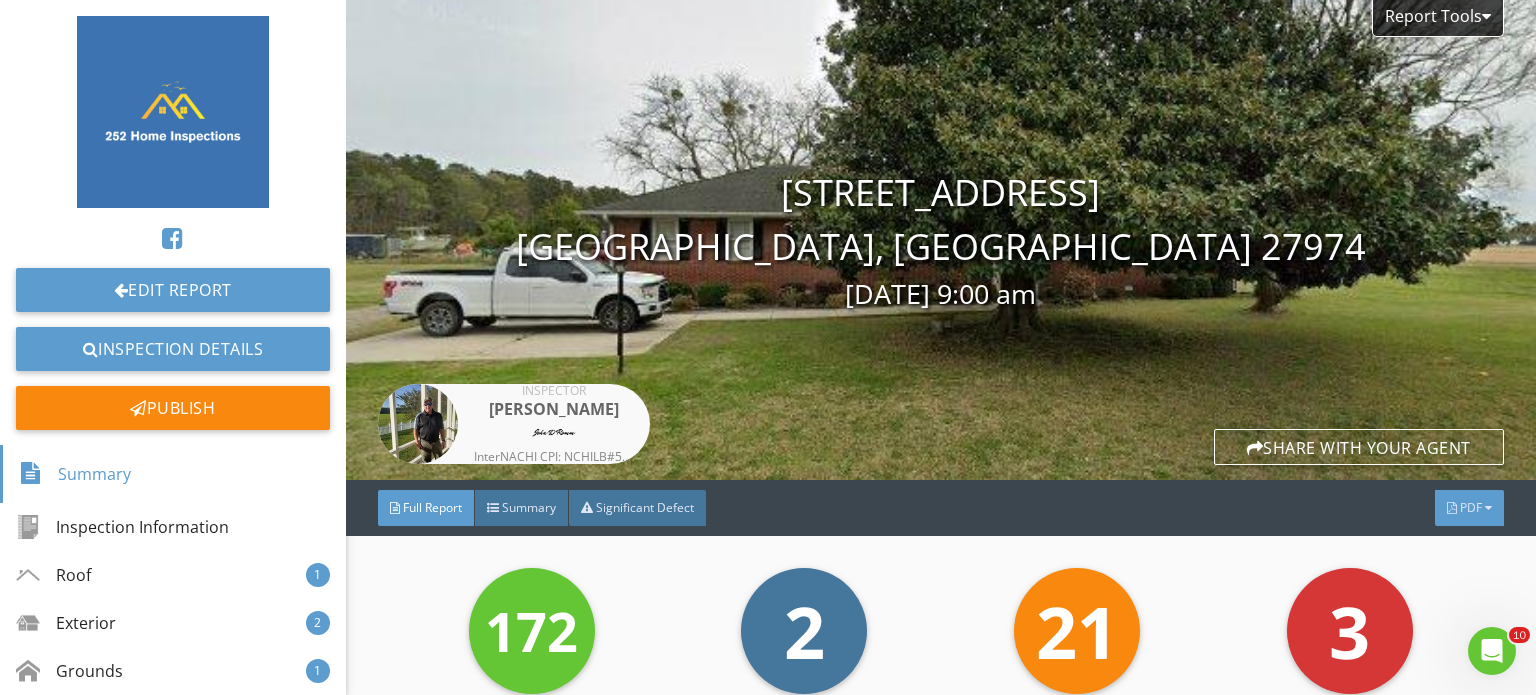 click on "PDF" at bounding box center [1471, 507] 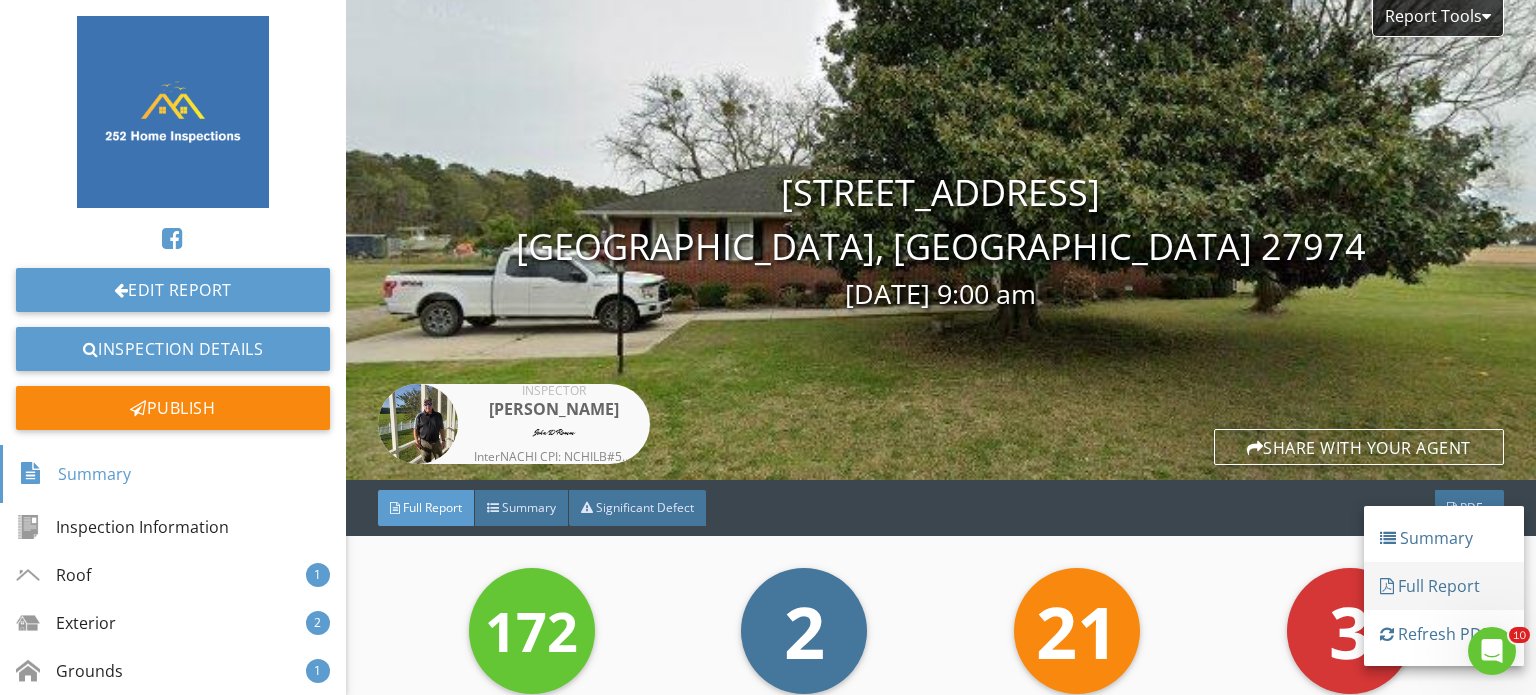 click on "Full Report" at bounding box center (1444, 586) 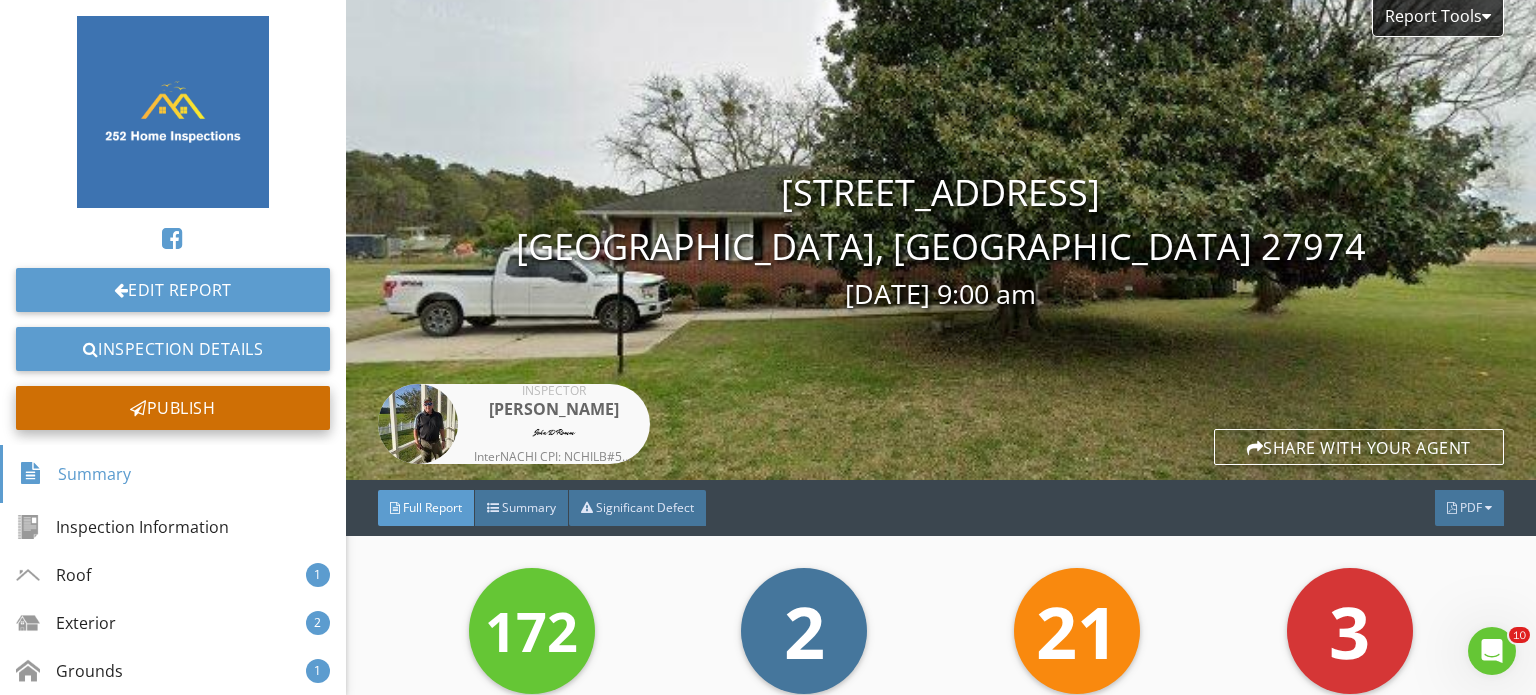 click on "Publish" at bounding box center (173, 408) 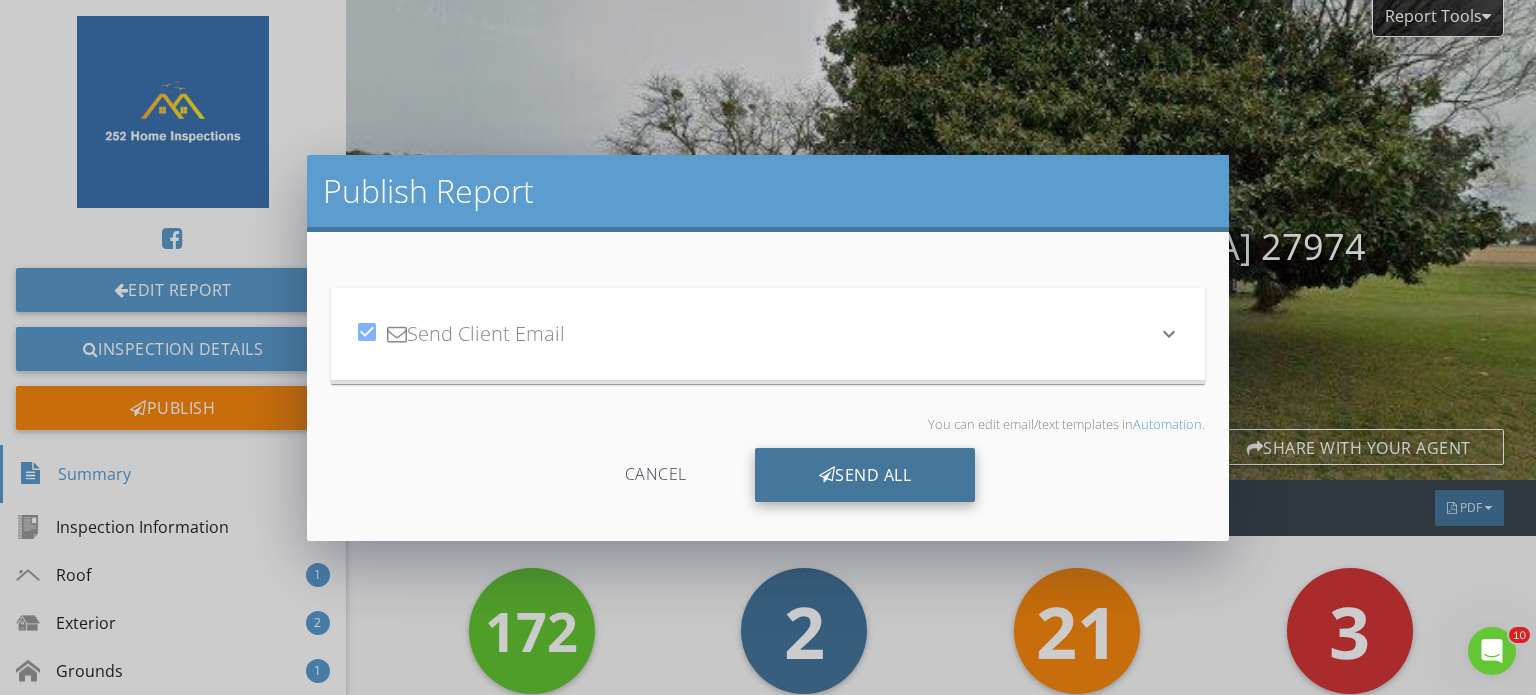 click on "Send All" at bounding box center (865, 475) 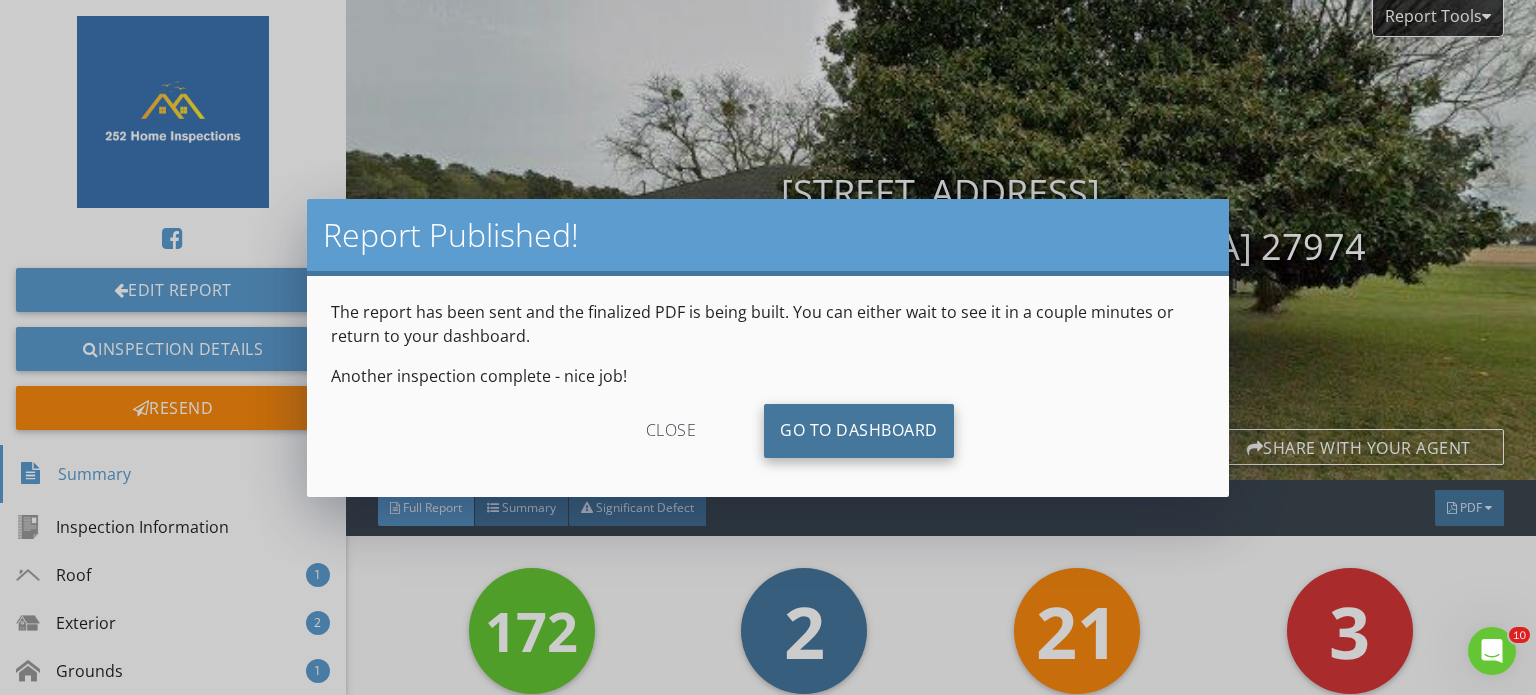 click on "Go To Dashboard" at bounding box center (859, 431) 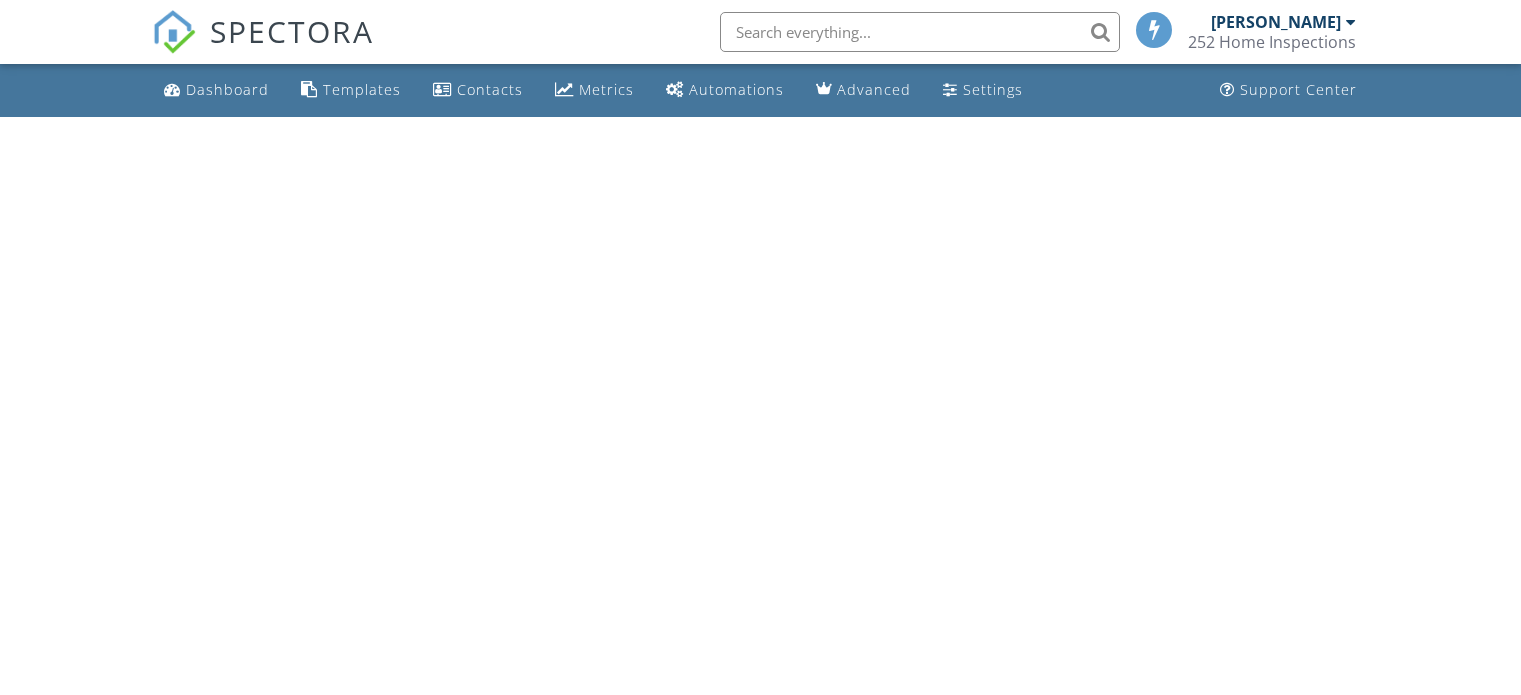 scroll, scrollTop: 0, scrollLeft: 0, axis: both 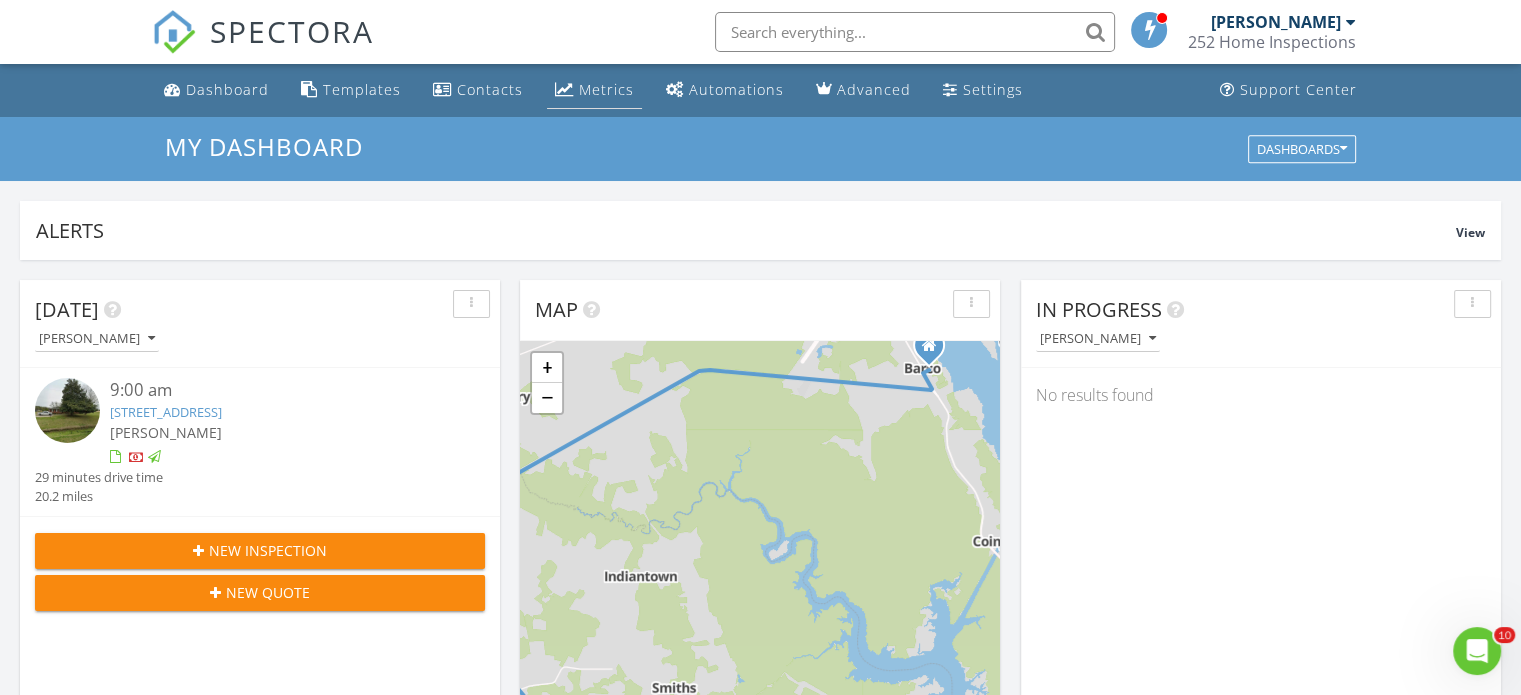 click on "Metrics" at bounding box center (606, 89) 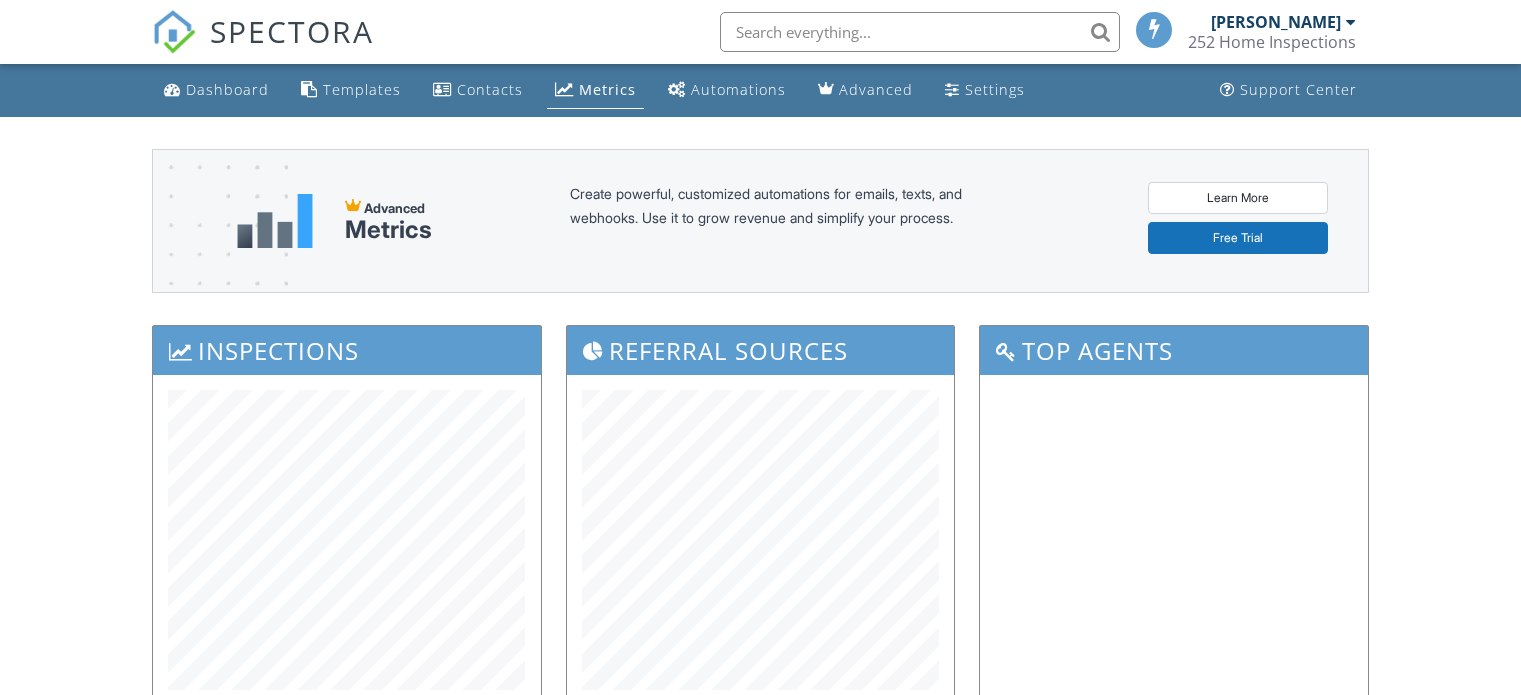 scroll, scrollTop: 0, scrollLeft: 0, axis: both 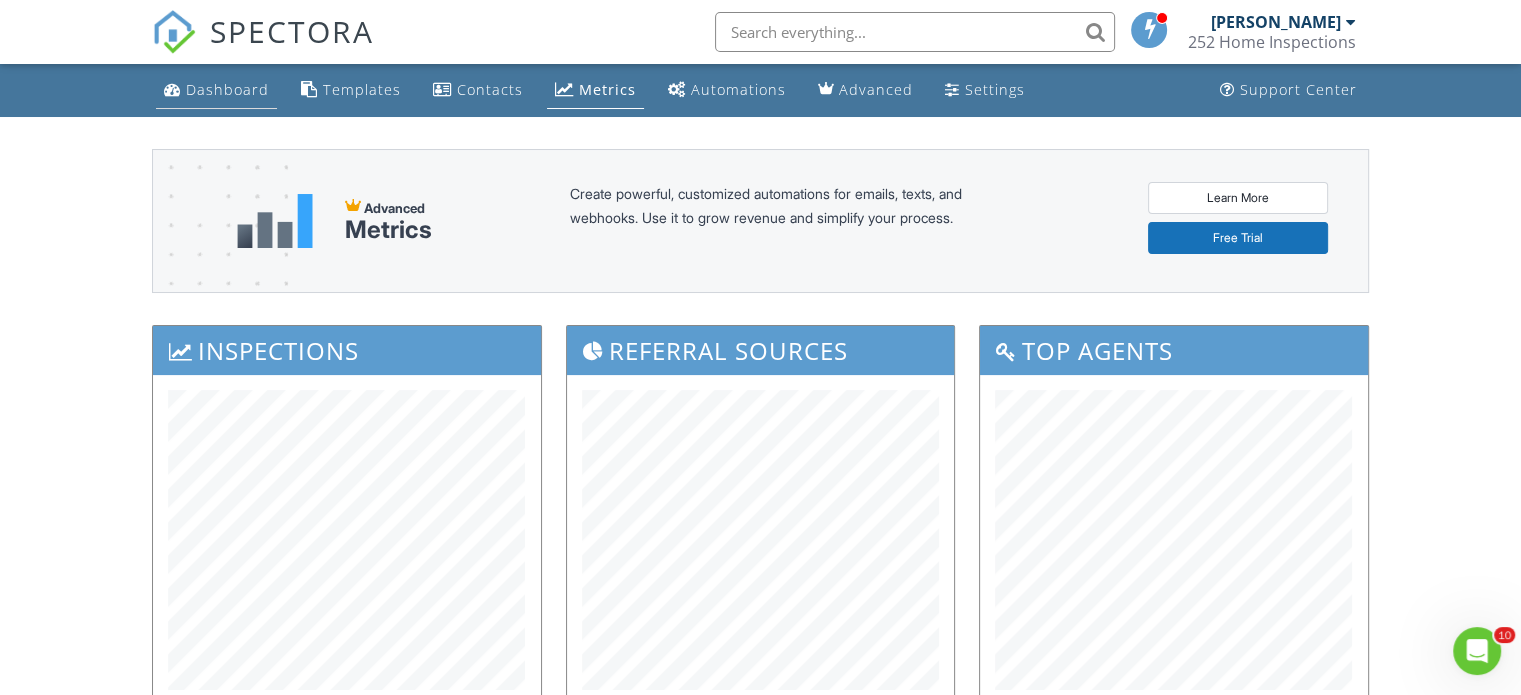 click on "Dashboard" at bounding box center (227, 89) 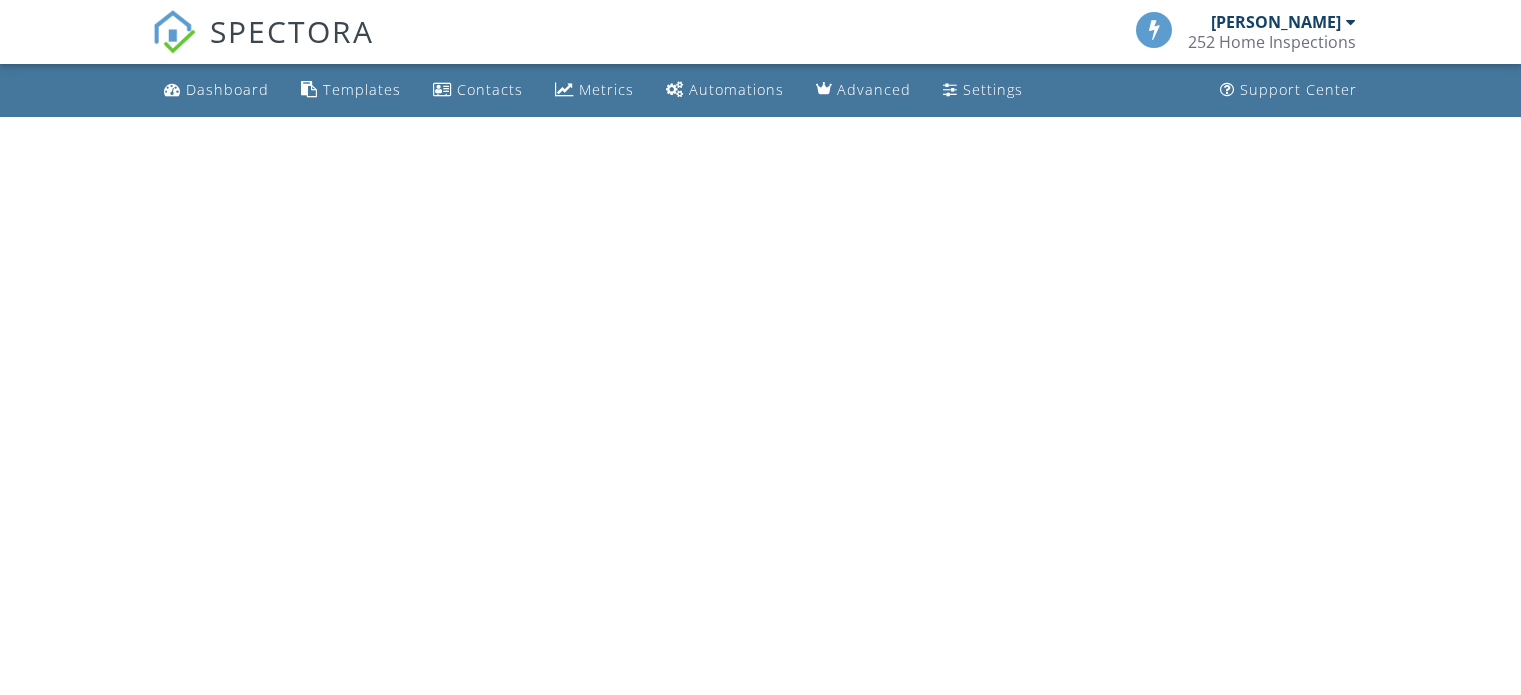 scroll, scrollTop: 0, scrollLeft: 0, axis: both 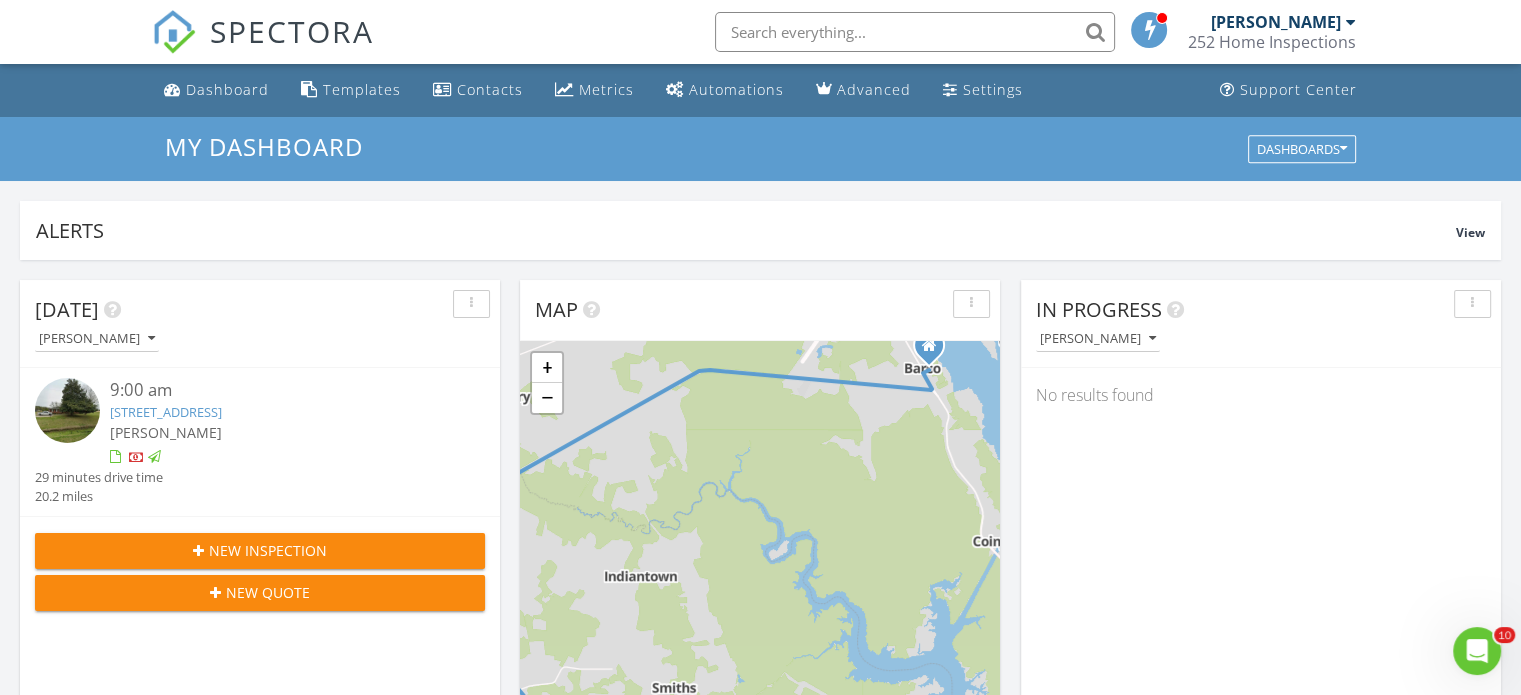 click on "173 Milltown Rd, Shiloh, NC 27974" at bounding box center (166, 412) 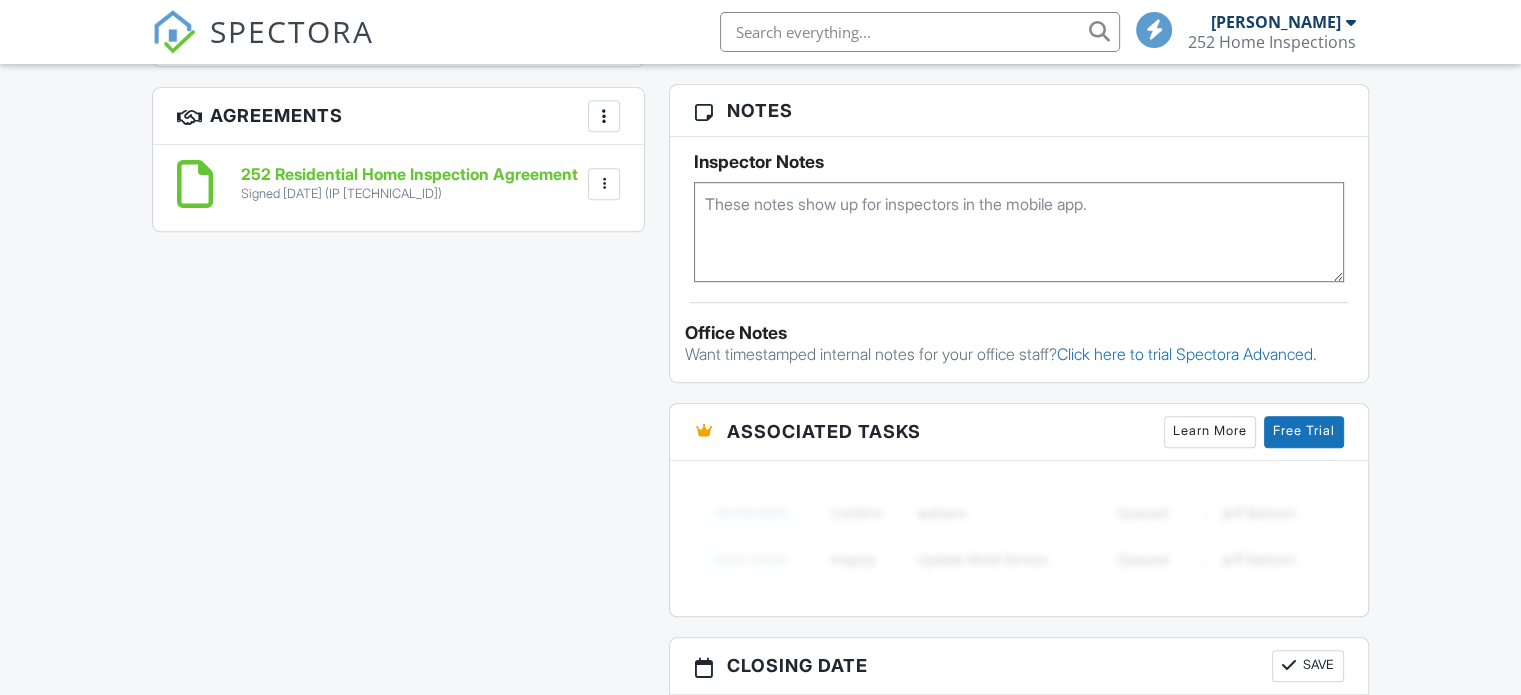 scroll, scrollTop: 1634, scrollLeft: 0, axis: vertical 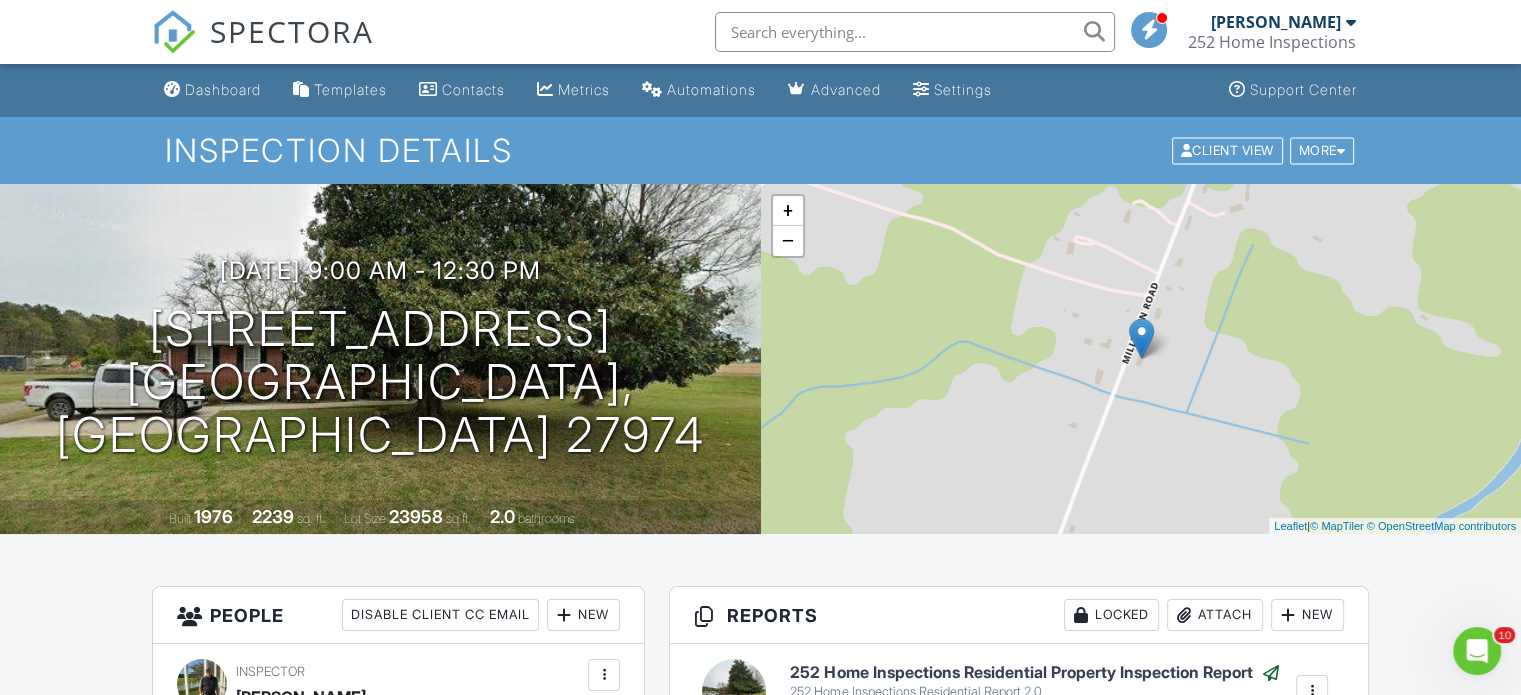 click on "SPECTORA
John Romm
252 Home Inspections
Role:
Inspector
Change Role
Dashboard
New Inspection
Inspections
Calendar
Template Editor
Contacts
Automations
Team
Metrics
Payments
Data Exports
Billing
Reporting
Advanced
Settings
What's New
Sign Out
Change Active Role
Your account has more than one possible role. Please choose how you'd like to view the site:
Company/Agency
City
Role
Dashboard
Templates
Contacts
Metrics
Automations
Advanced
Settings
Support Center
Inspection Details
Client View
More
Property Details
Reschedule
Reorder / Copy
Share" at bounding box center (760, 1599) 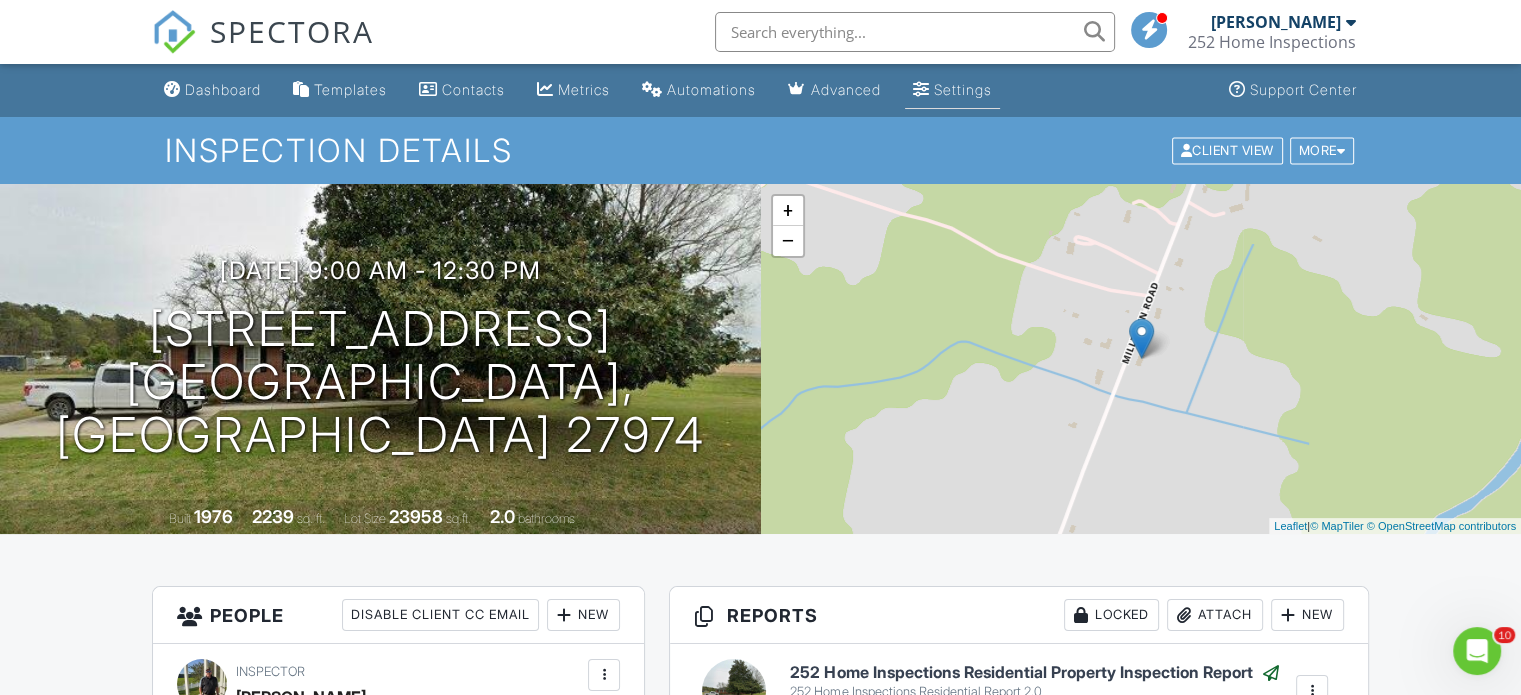 click on "Settings" at bounding box center [963, 89] 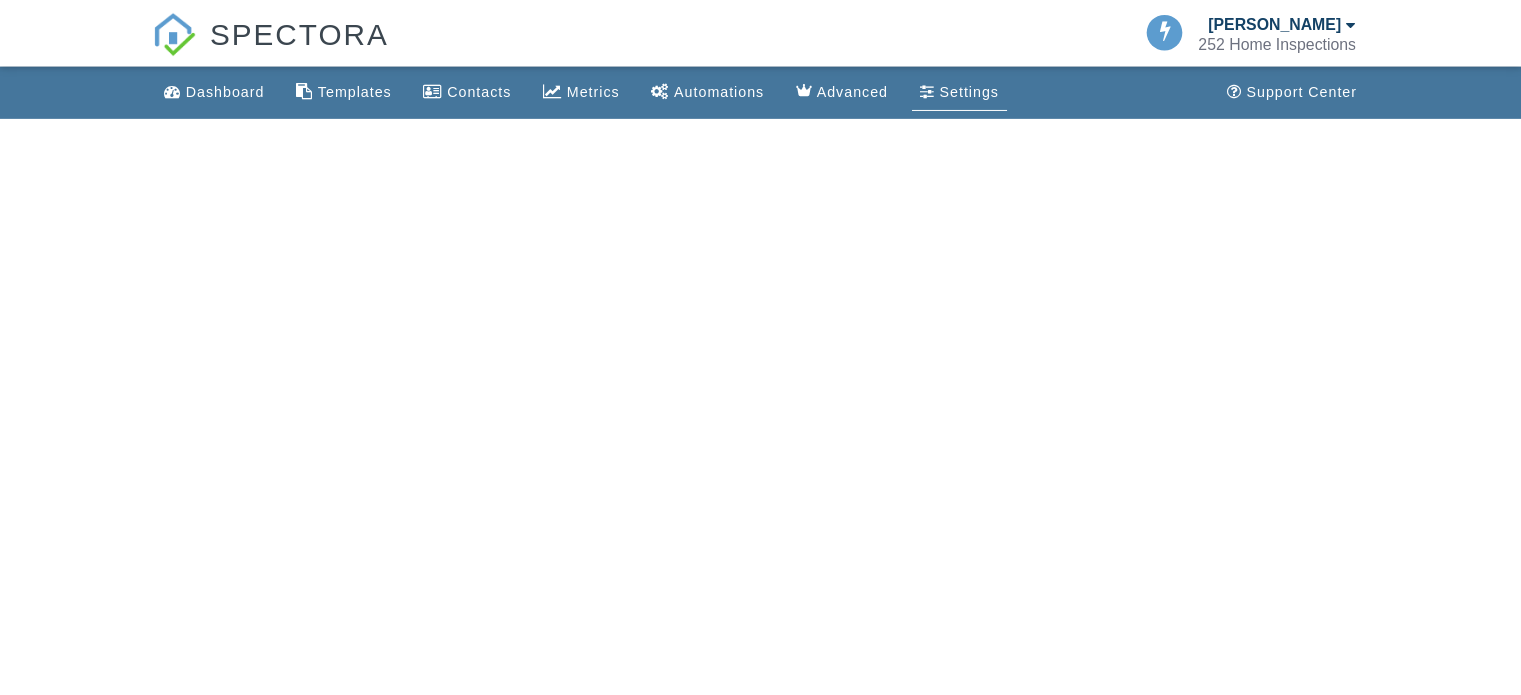 scroll, scrollTop: 0, scrollLeft: 0, axis: both 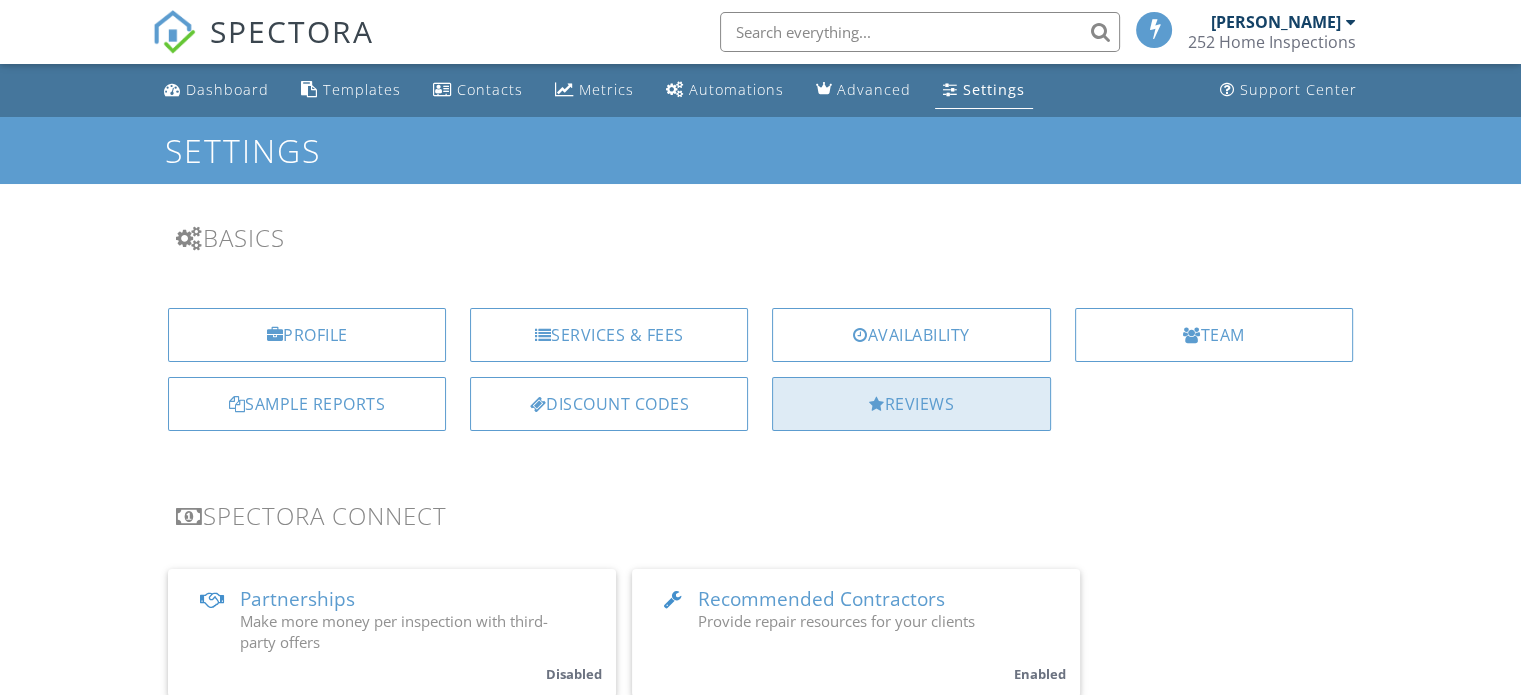 click on "Reviews" at bounding box center [911, 404] 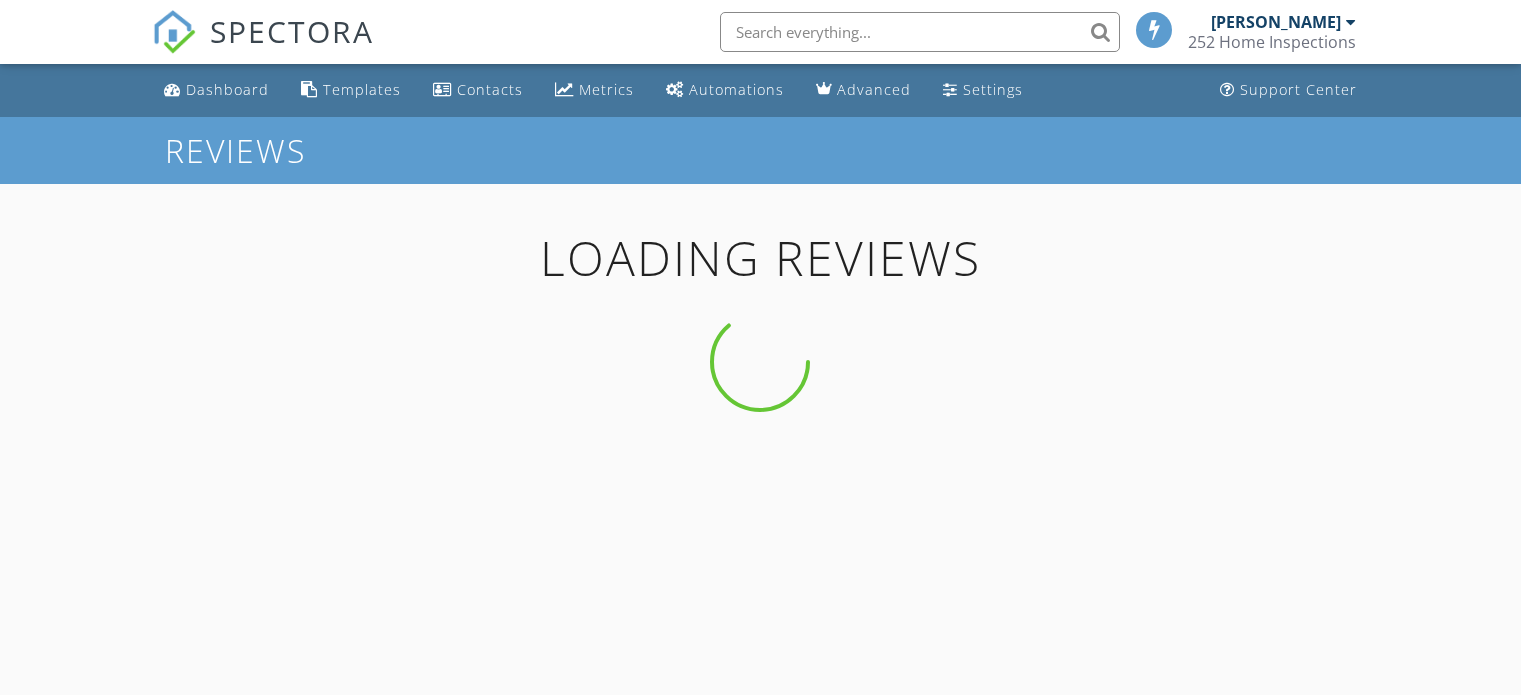 scroll, scrollTop: 0, scrollLeft: 0, axis: both 